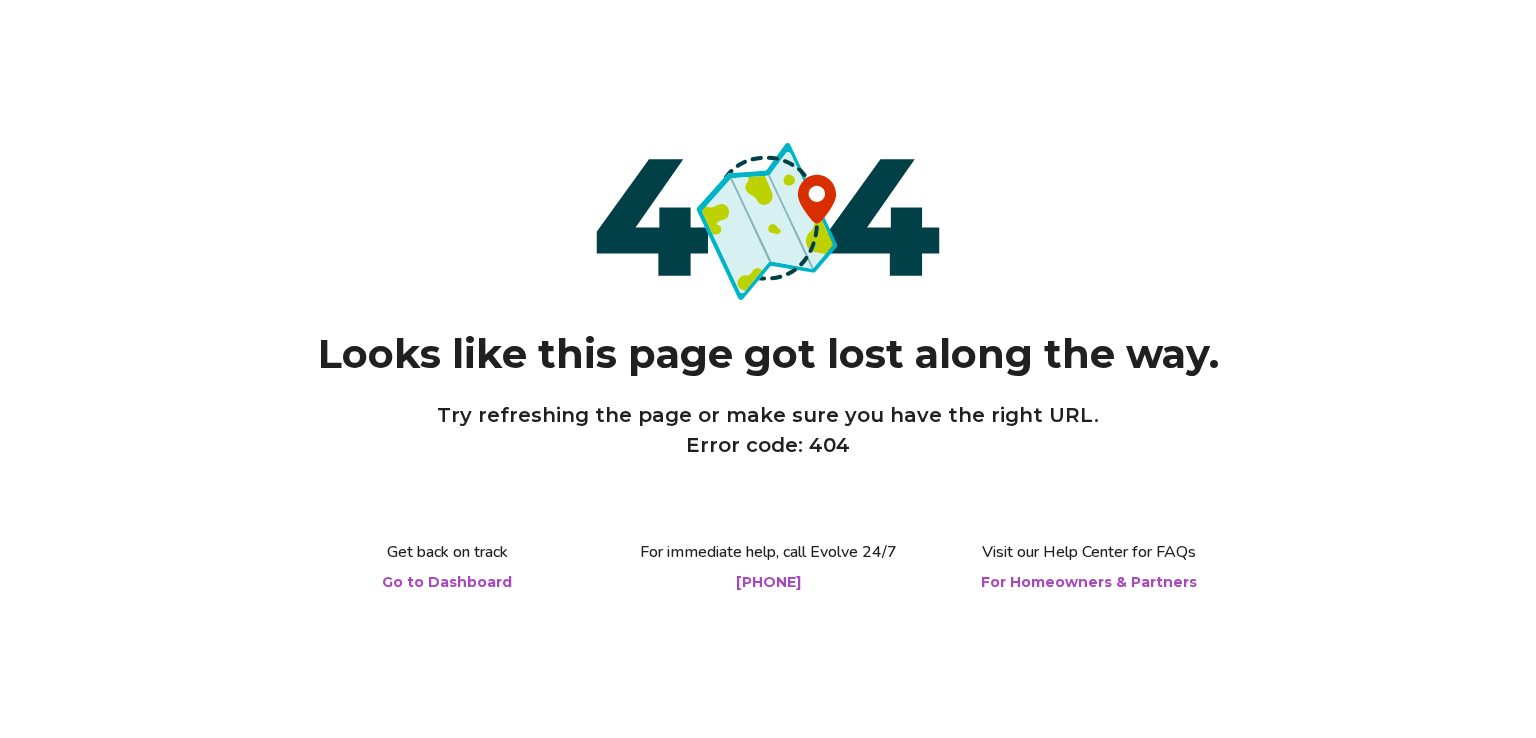 scroll, scrollTop: 0, scrollLeft: 0, axis: both 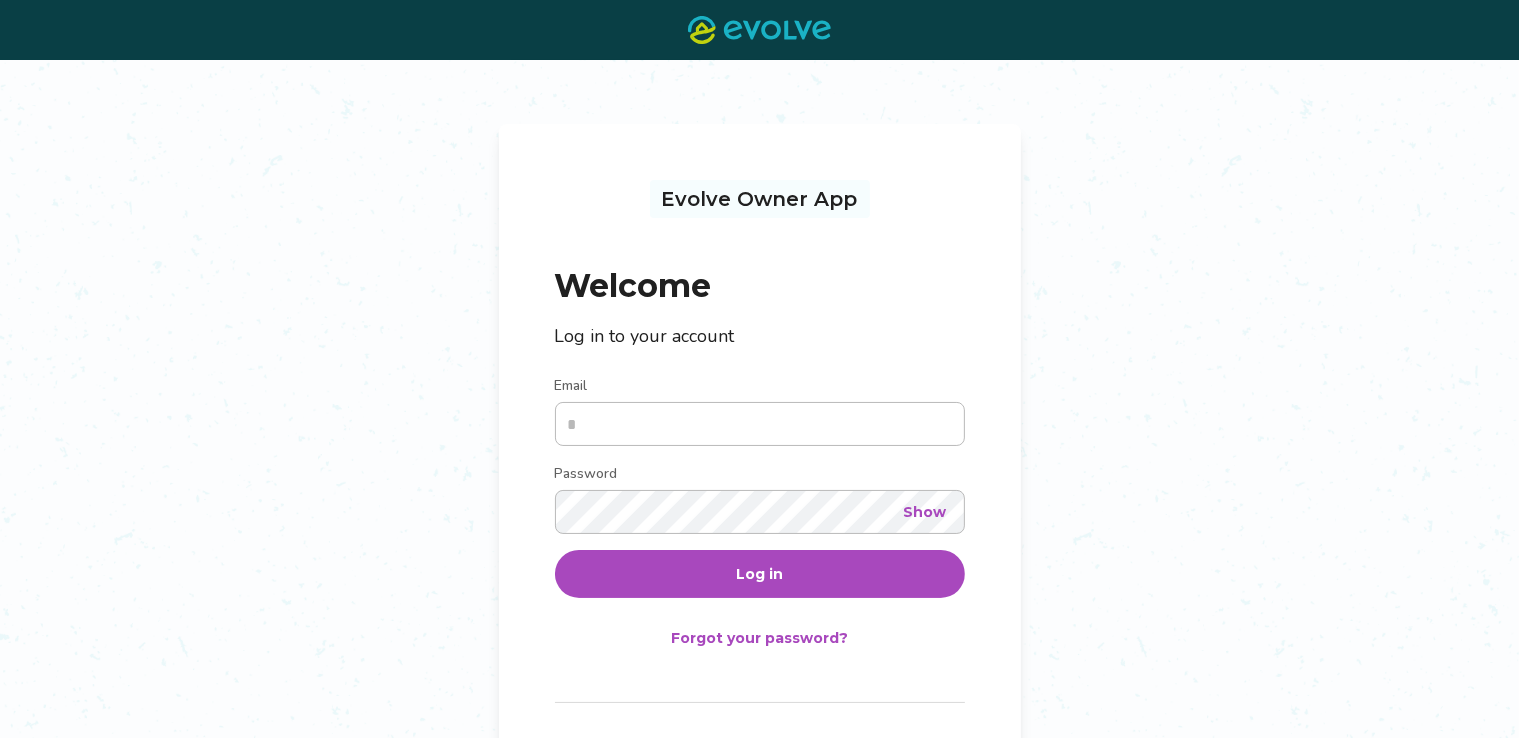 type on "**********" 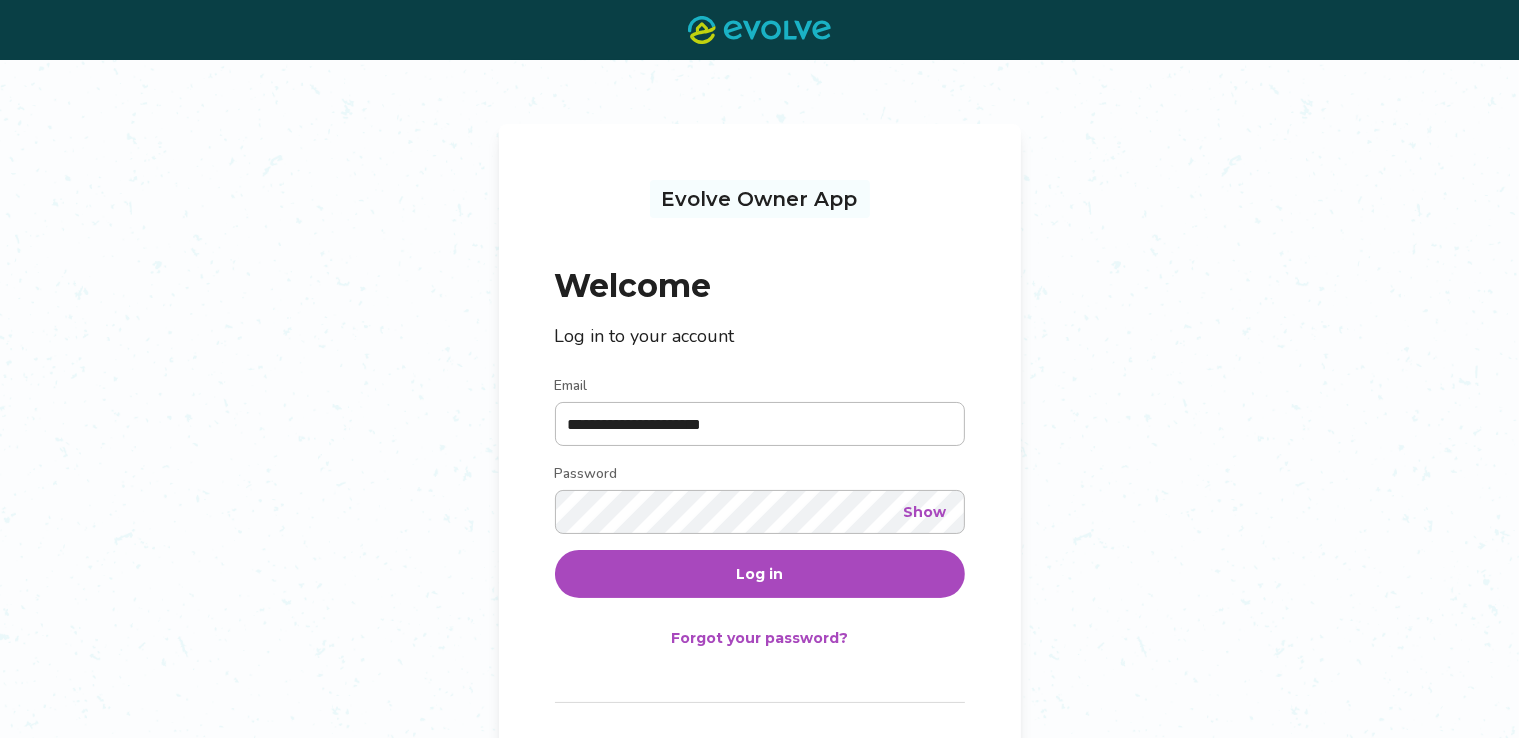 click on "Log in" at bounding box center (759, 574) 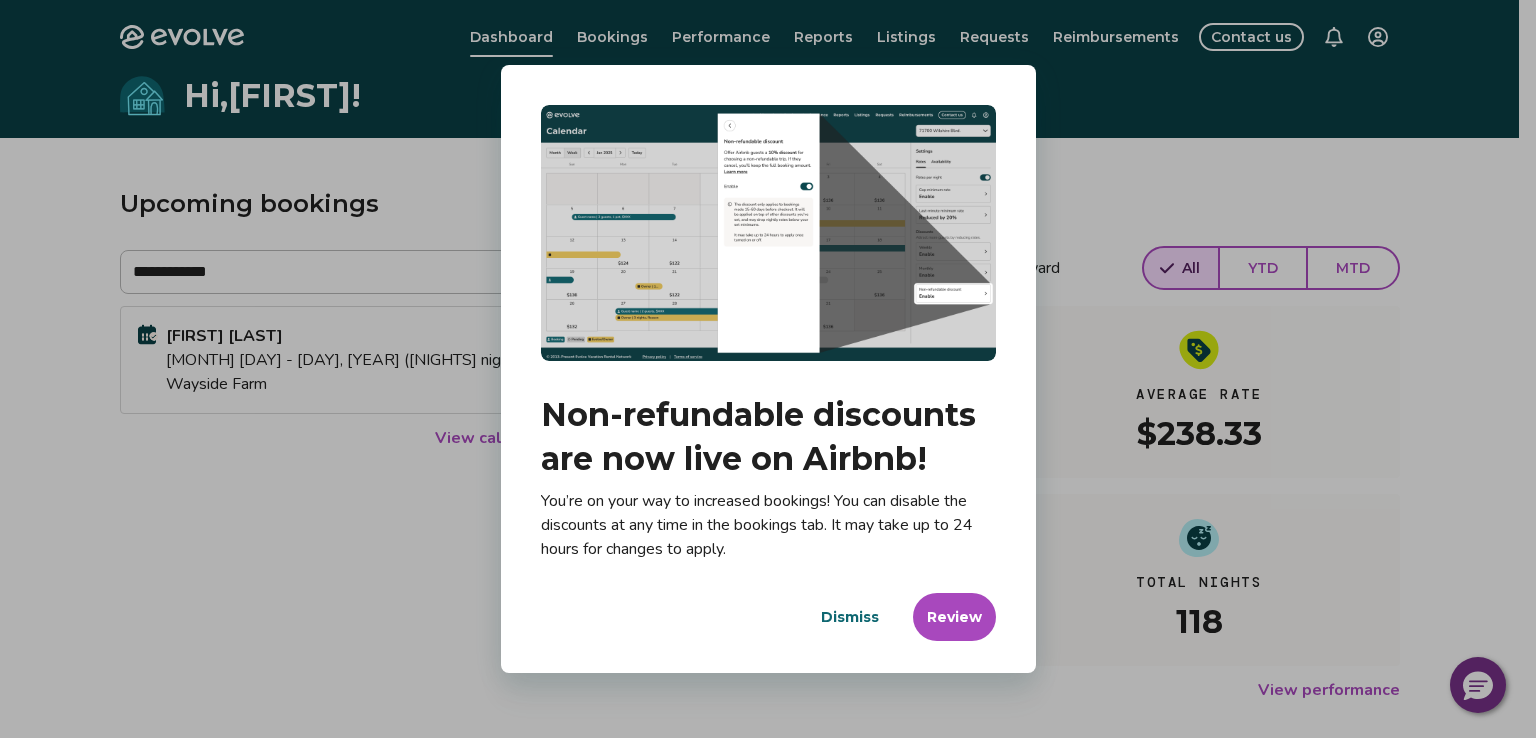 click on "Dismiss" at bounding box center (850, 617) 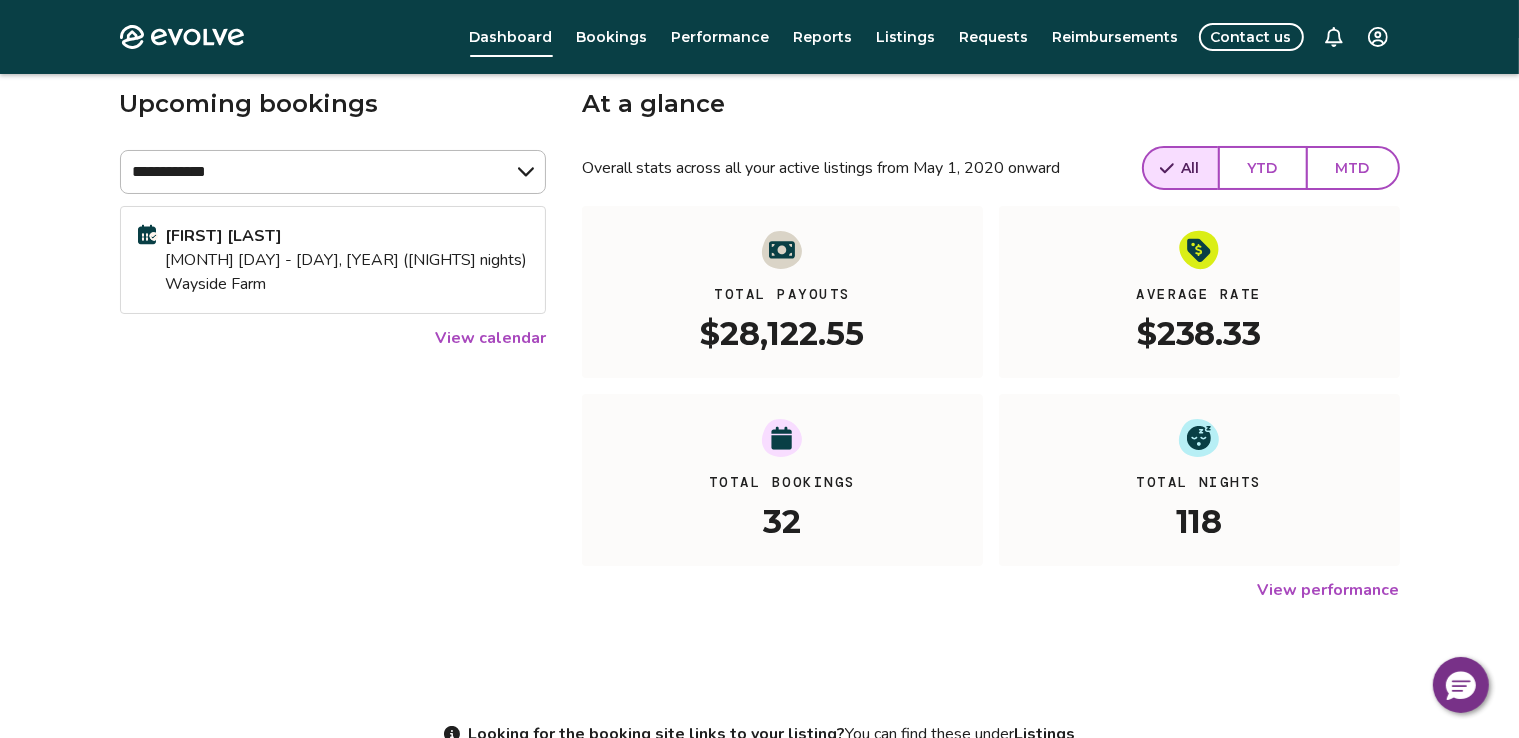 scroll, scrollTop: 0, scrollLeft: 0, axis: both 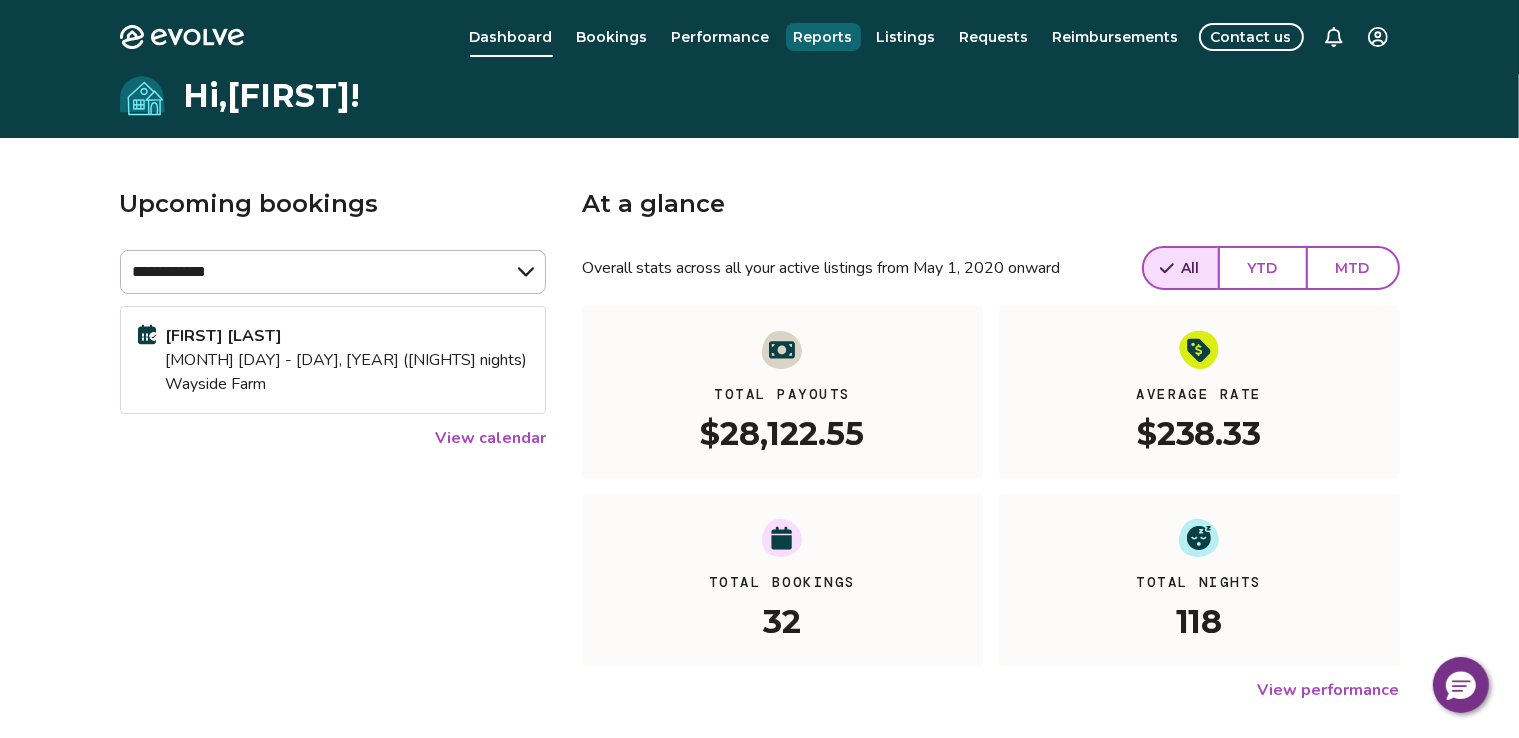 click on "Reports" at bounding box center [823, 37] 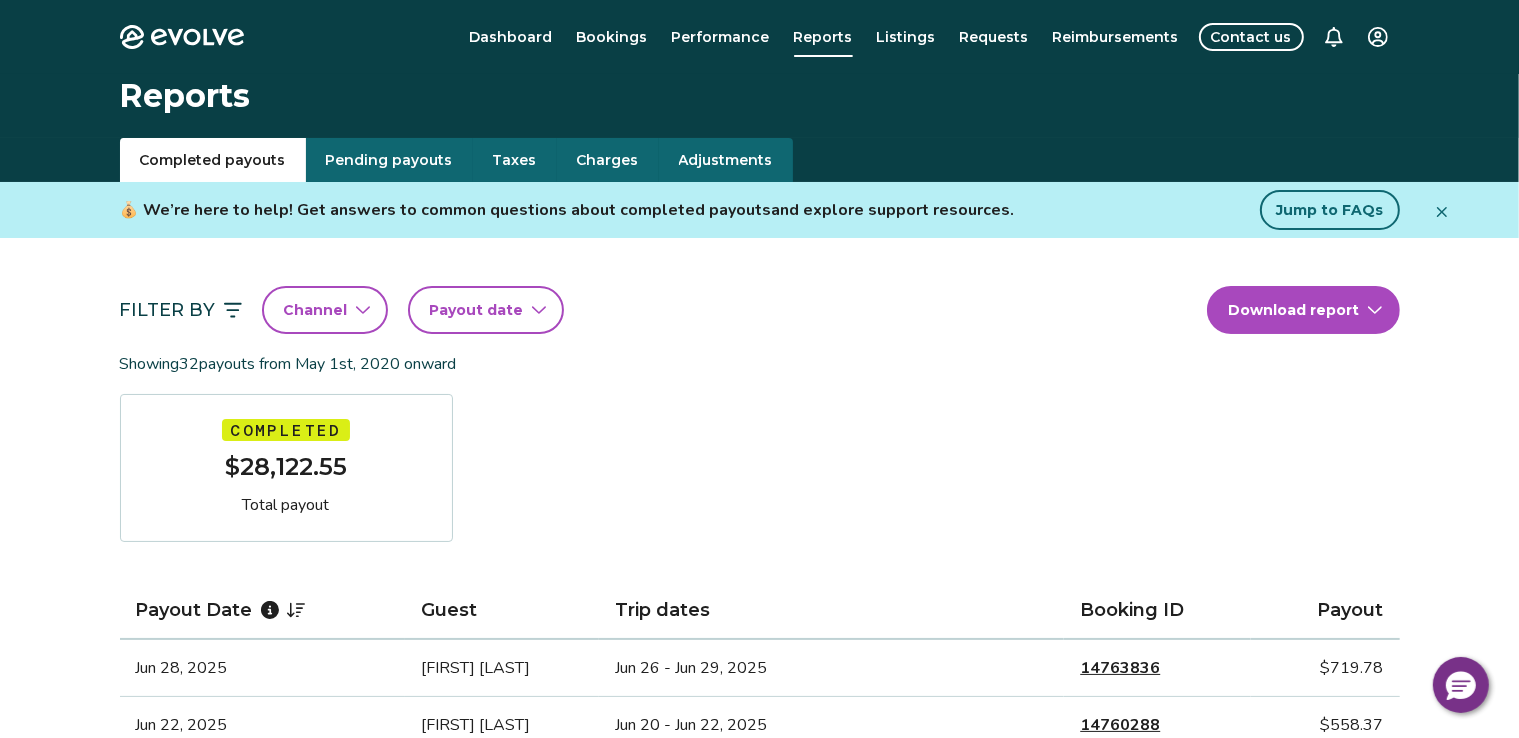 click on "Payout date" at bounding box center [486, 310] 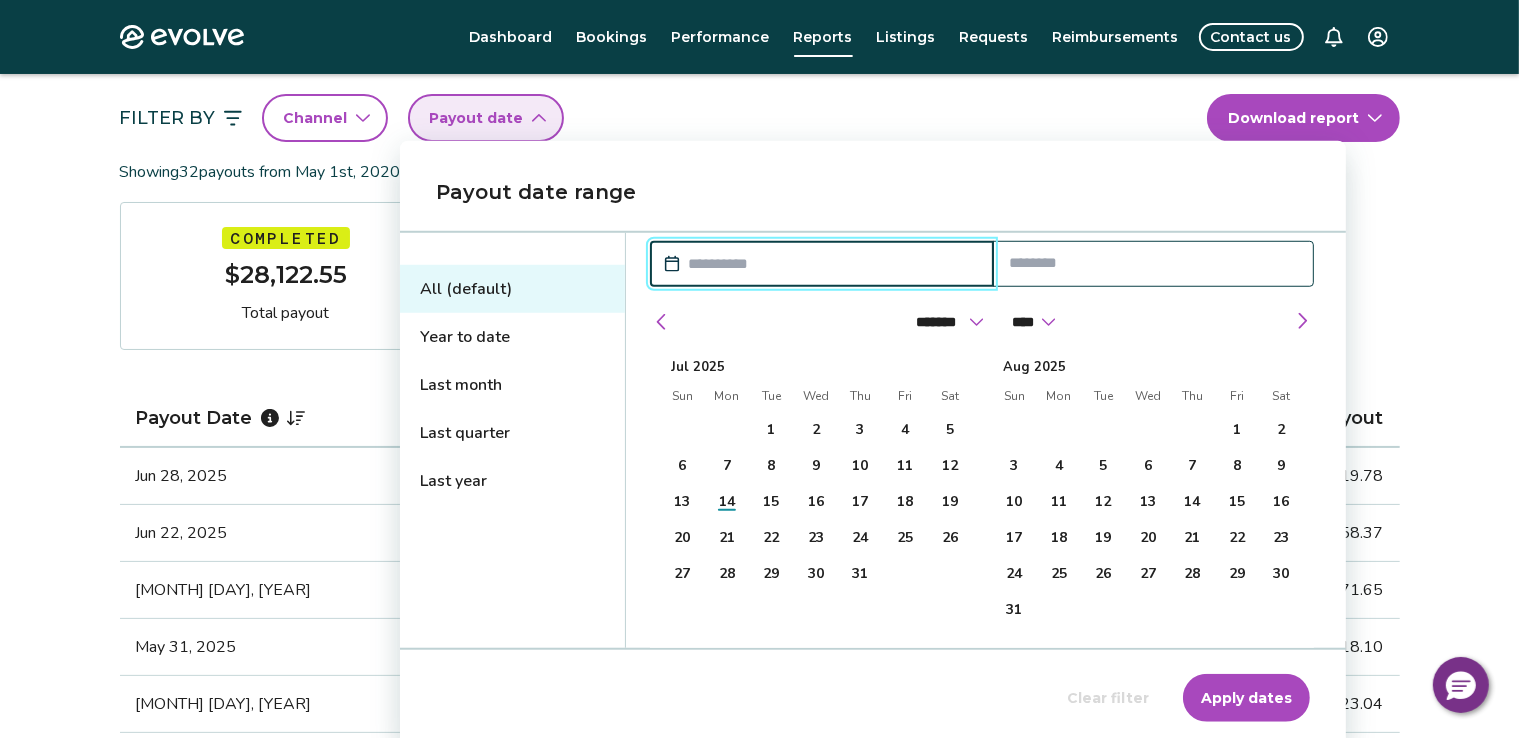 scroll, scrollTop: 200, scrollLeft: 0, axis: vertical 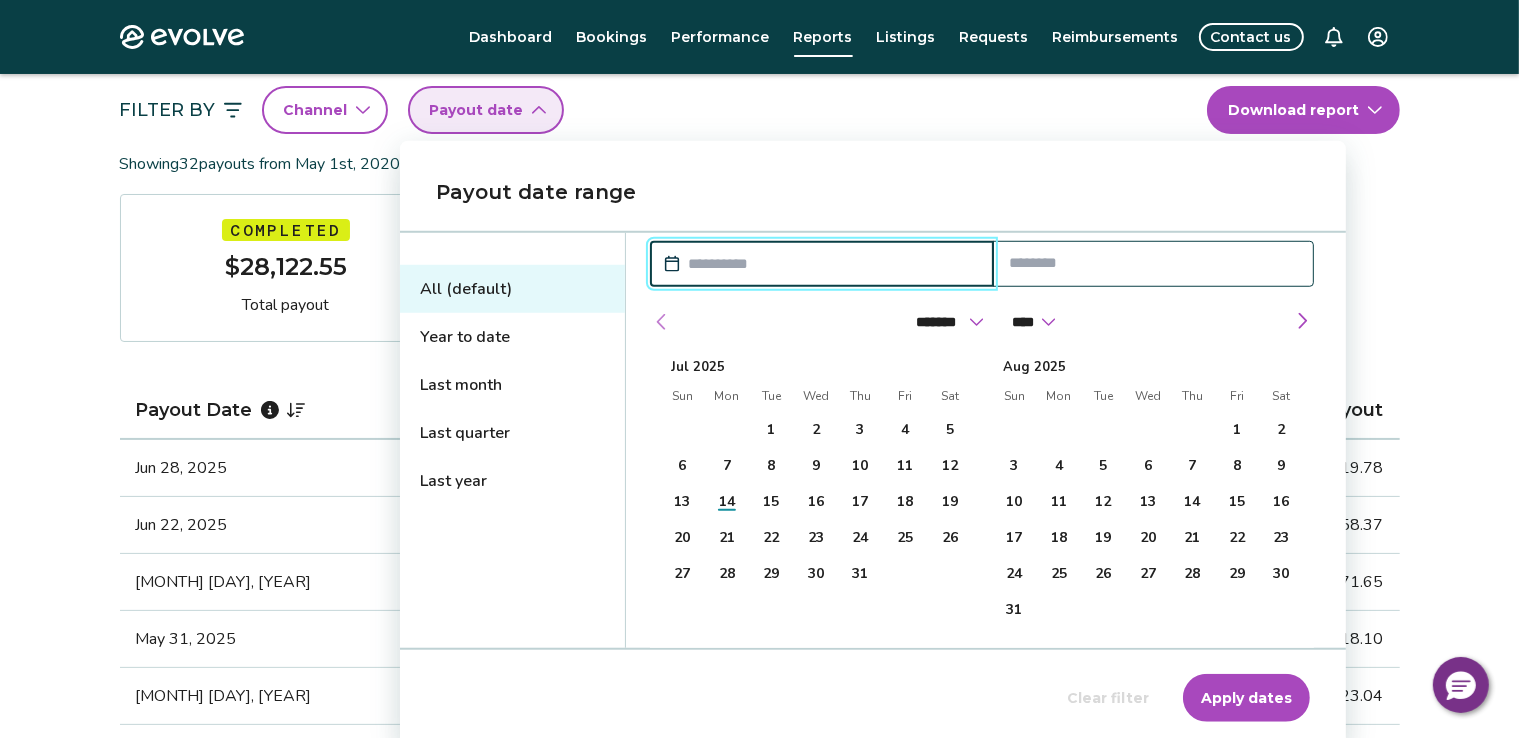 click at bounding box center [662, 322] 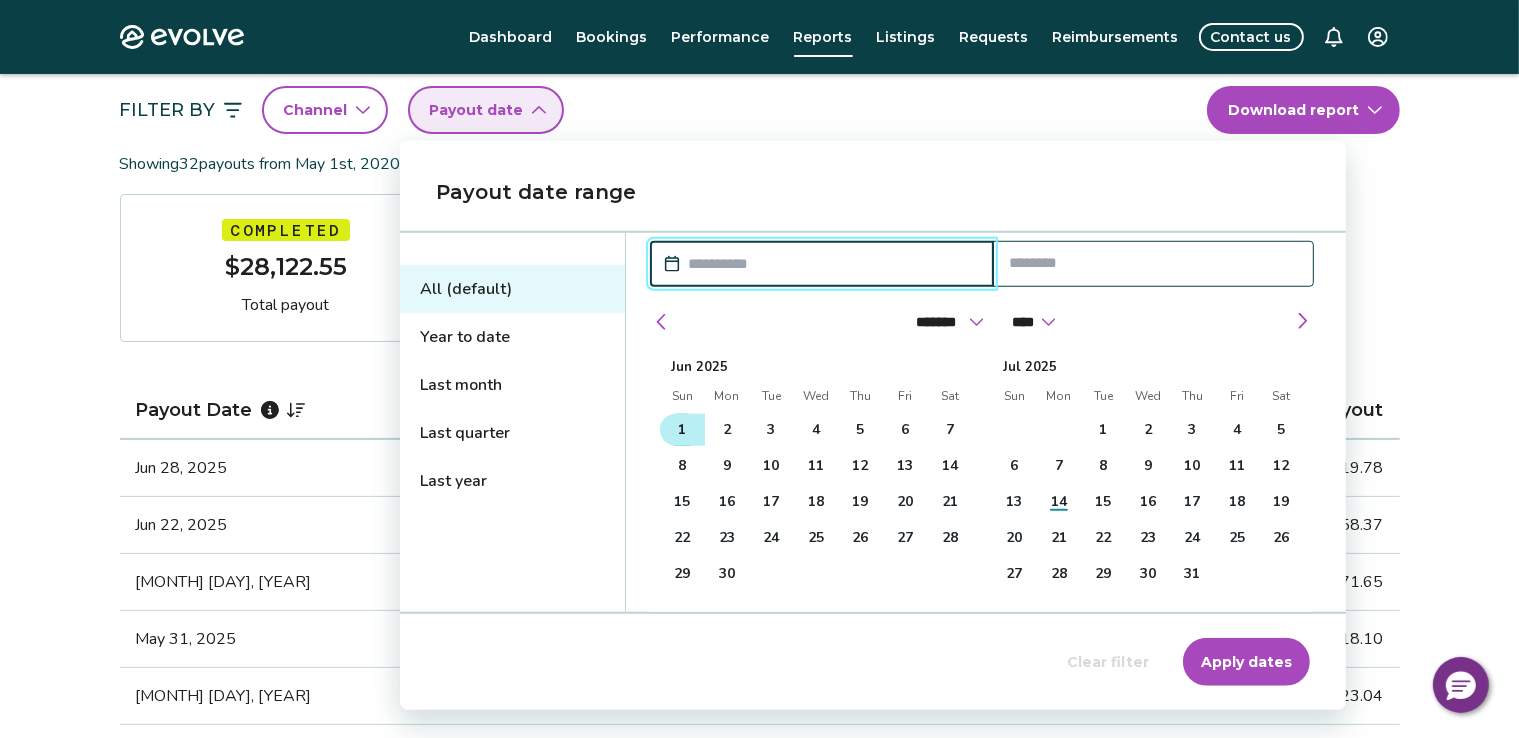click on "1" at bounding box center [682, 430] 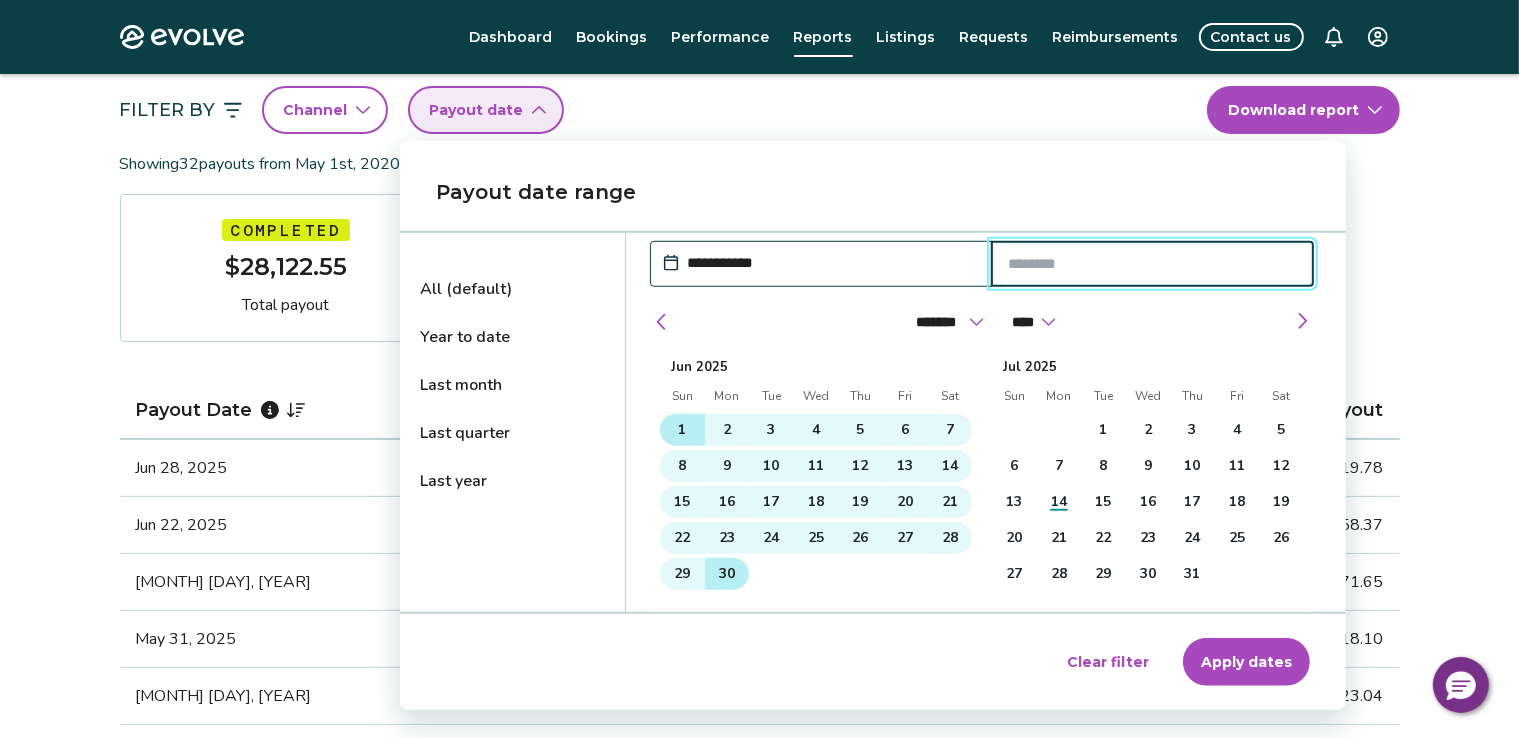 click on "30" at bounding box center [727, 574] 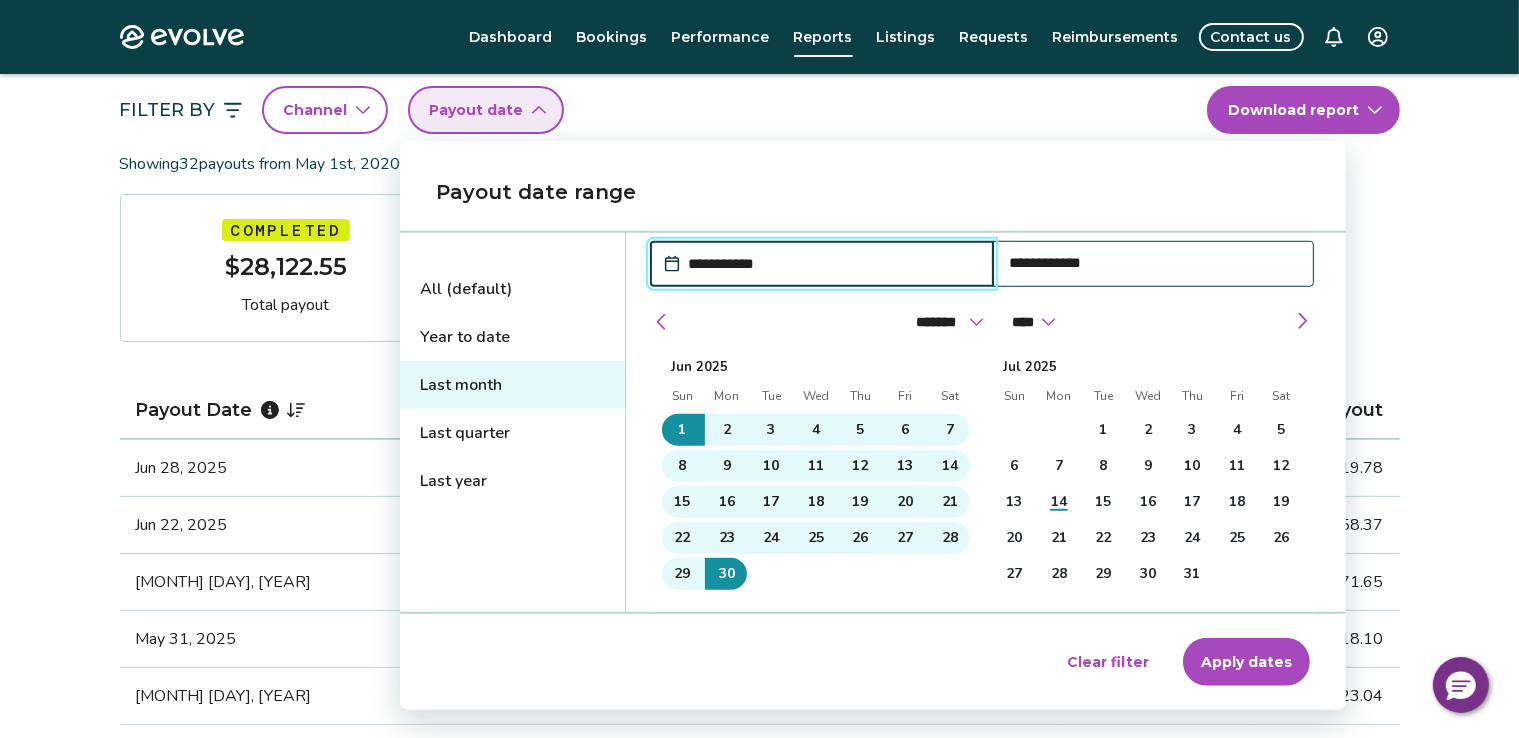 click on "Apply dates" at bounding box center [1246, 662] 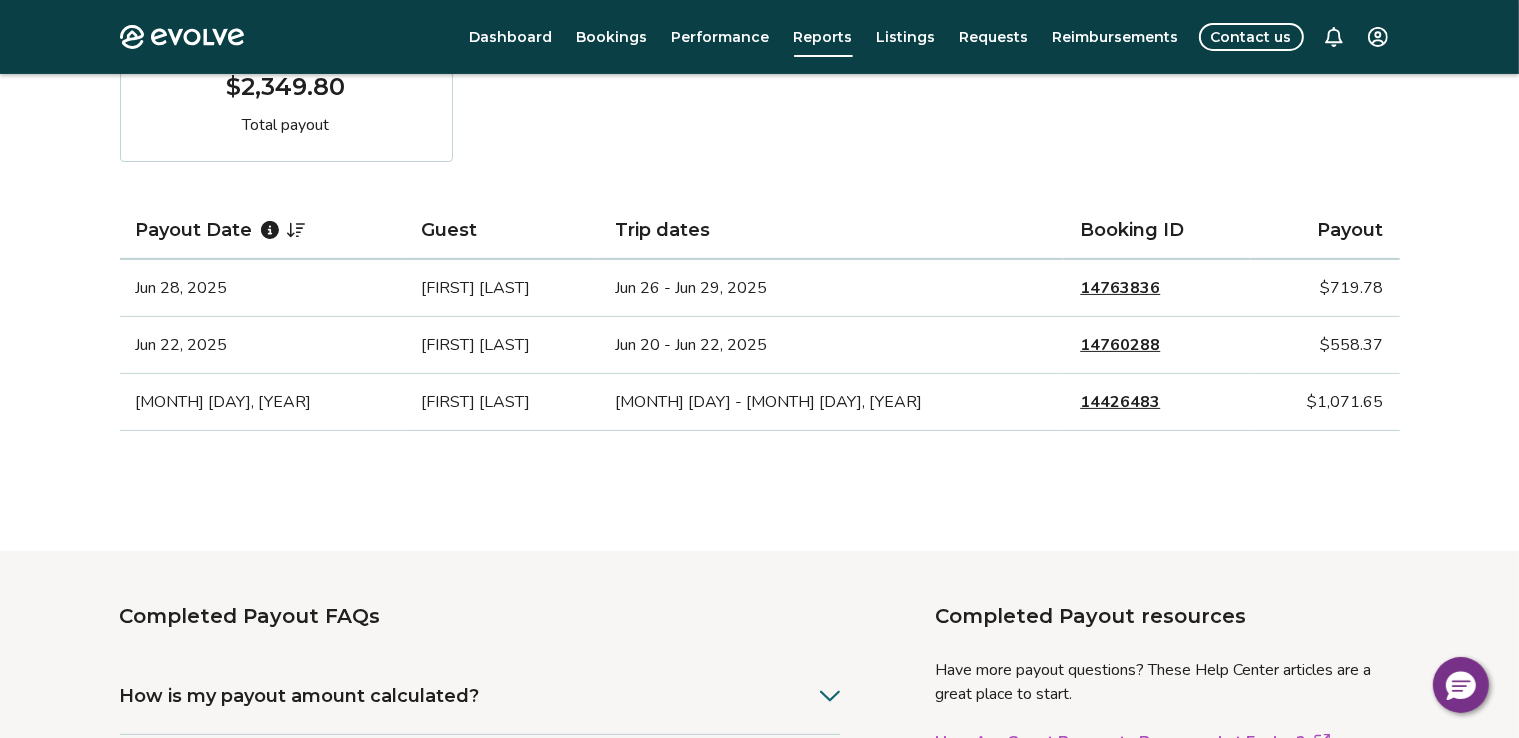 scroll, scrollTop: 300, scrollLeft: 0, axis: vertical 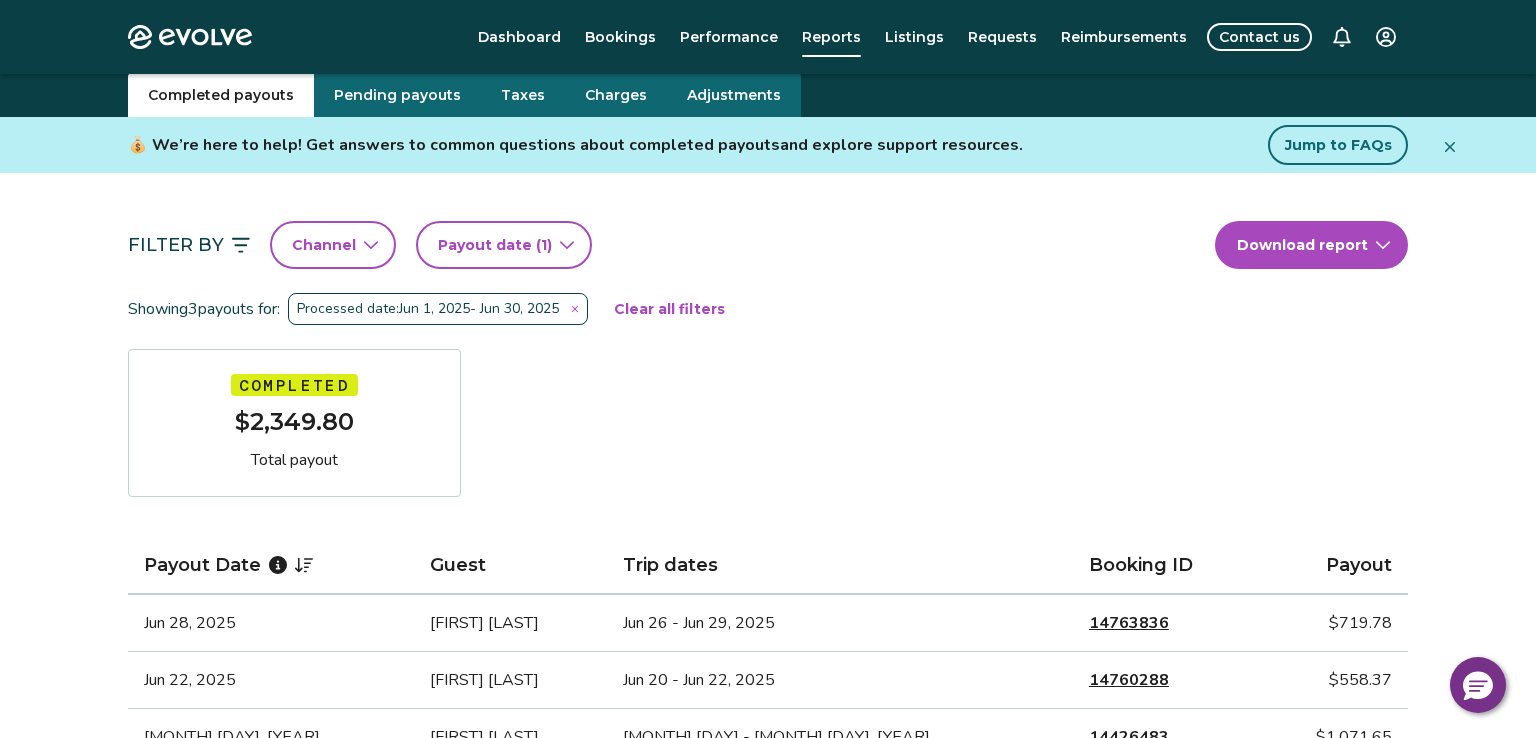 click on "Evolve Dashboard Bookings Performance Reports Listings Requests Reimbursements Contact us Reports Completed payouts Pending payouts Taxes Charges Adjustments 💰 We’re here to help! Get answers to common questions about   completed payouts  and explore support resources. Jump to FAQs Filter By  Channel Payout date (1) Download   report Showing  3  payouts   for: Processed date:  Jun 1, 2025  -   Jun 30, 2025 Clear all filters Completed $2,349.80 Total payout Payout Date Guest Trip dates Booking ID Payout Jun 28, 2025 Emily Gray Jun 26 - Jun 29, 2025 14763836 $719.78 Jun 22, 2025 Danielle Norman Jun 20 - Jun 22, 2025 14760288 $558.37 Jun 7, 2025 Justine Doege Jun 5 - Jun 9, 2025 14426483 $1,071.65 Completed Payout FAQs How is my payout amount calculated? How is Evolve’s management fee calculated? When will I receive my payout? How are payouts processed for monthly stays? Completed Payout resources Have more payout questions? These Help Center articles are a great place to start.       Privacy Policy |" at bounding box center [768, 722] 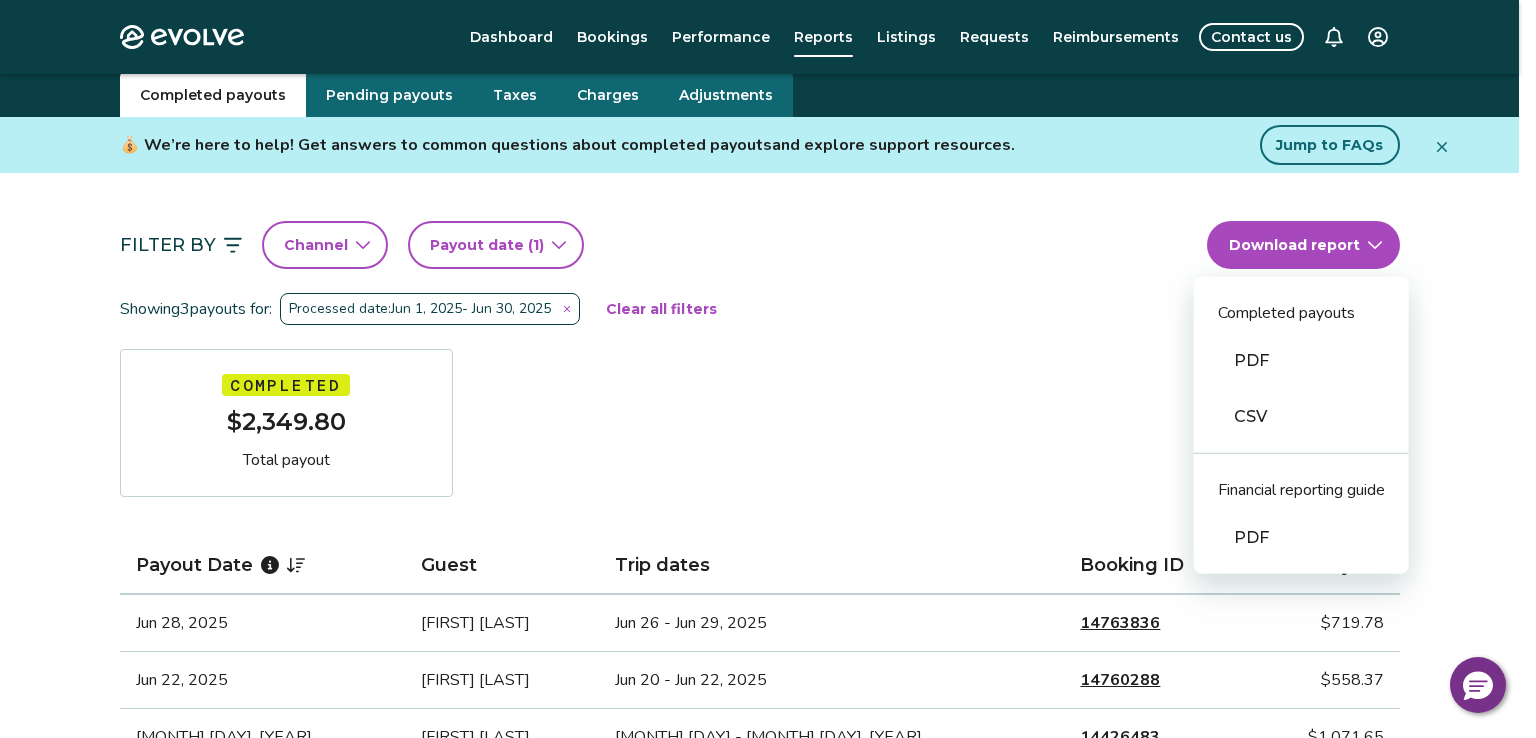 click on "PDF" at bounding box center (1301, 361) 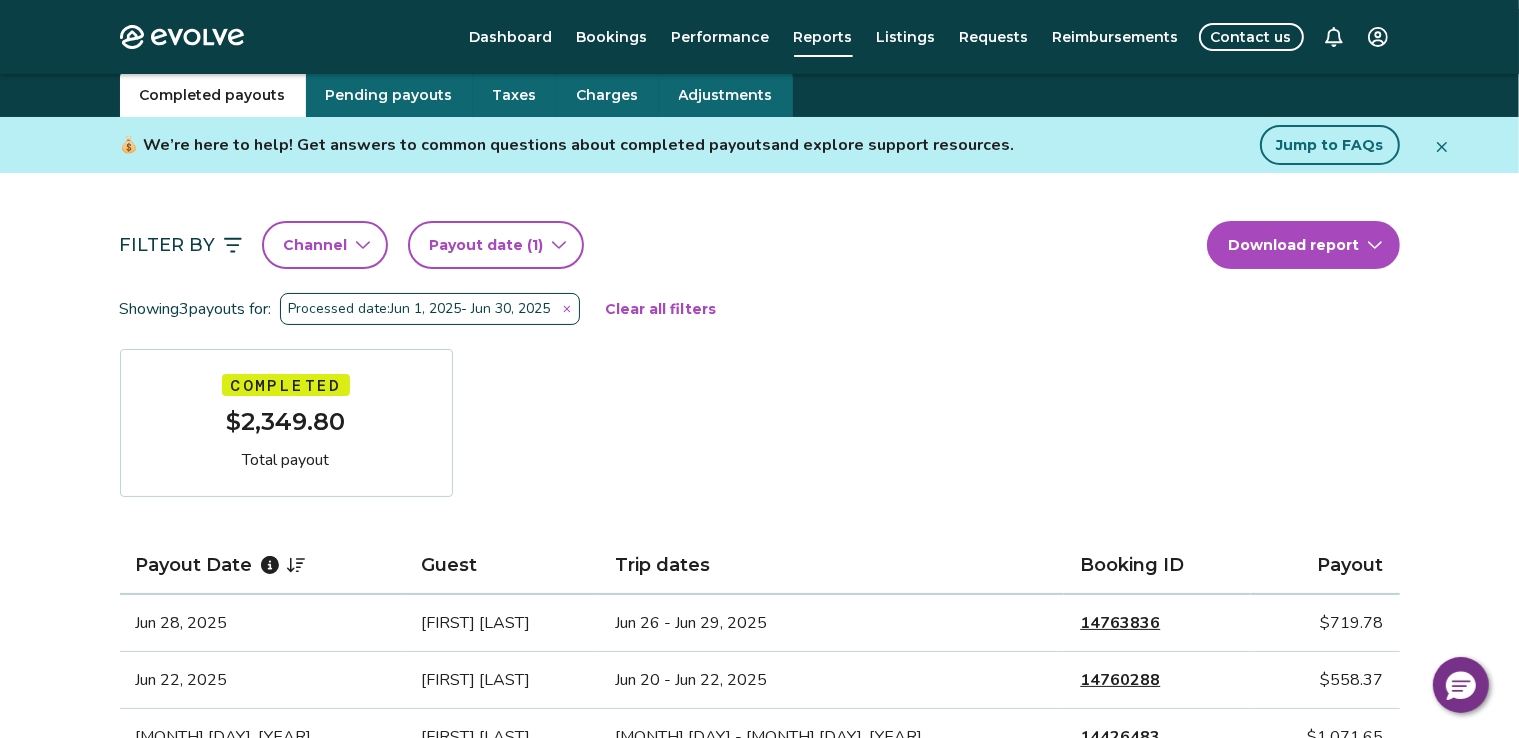 click on "Evolve Dashboard Bookings Performance Reports Listings Requests Reimbursements Contact us Reports Completed payouts Pending payouts Taxes Charges Adjustments 💰 We’re here to help! Get answers to common questions about   completed payouts  and explore support resources. Jump to FAQs Filter By  Channel Payout date (1) Download   report Showing  3  payouts   for: Processed date:  Jun 1, 2025  -   Jun 30, 2025 Clear all filters Completed $2,349.80 Total payout Payout Date Guest Trip dates Booking ID Payout Jun 28, 2025 Emily Gray Jun 26 - Jun 29, 2025 14763836 $719.78 Jun 22, 2025 Danielle Norman Jun 20 - Jun 22, 2025 14760288 $558.37 Jun 7, 2025 Justine Doege Jun 5 - Jun 9, 2025 14426483 $1,071.65 Completed Payout FAQs How is my payout amount calculated? How is Evolve’s management fee calculated? When will I receive my payout? How are payouts processed for monthly stays? Completed Payout resources Have more payout questions? These Help Center articles are a great place to start.       Privacy Policy |" at bounding box center (759, 722) 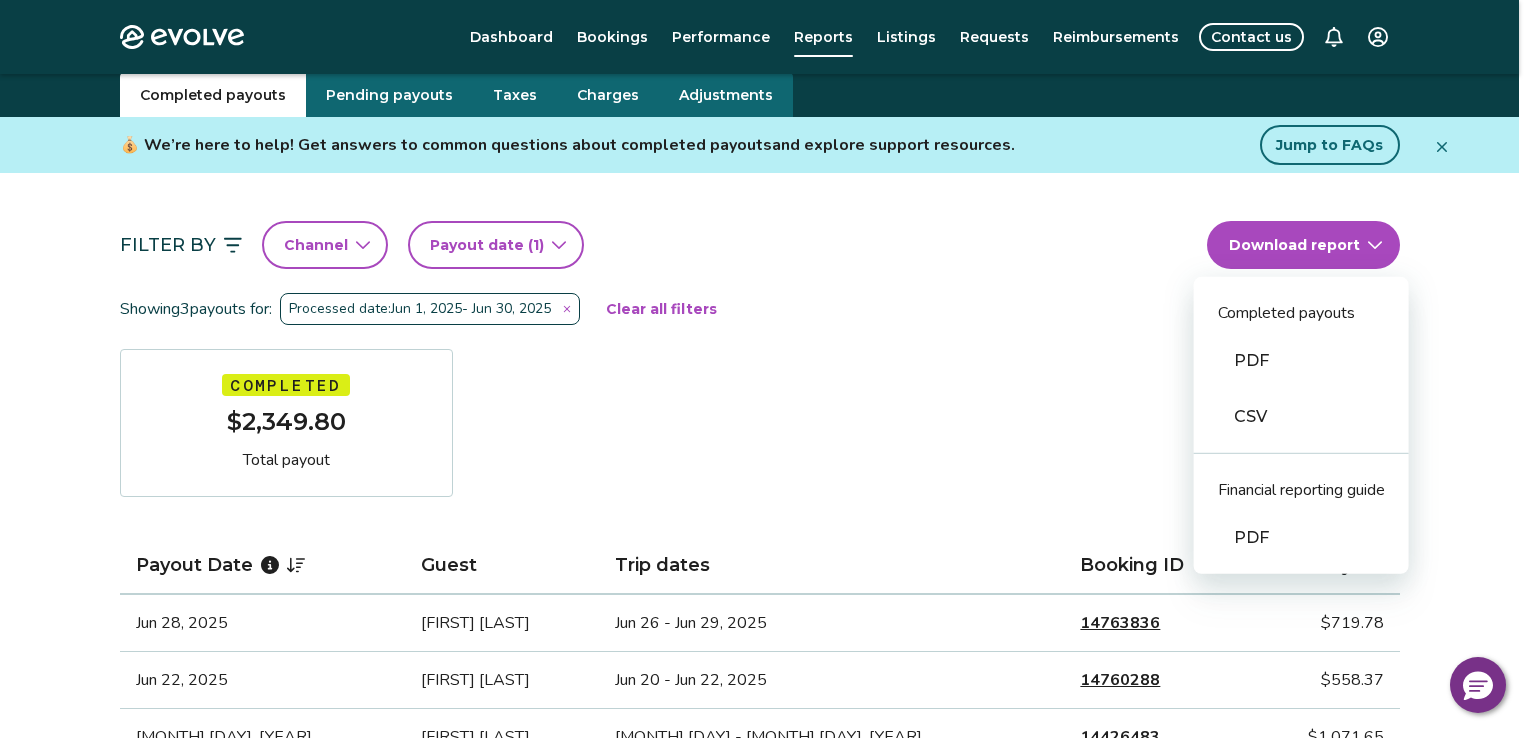 click on "CSV" at bounding box center [1301, 417] 